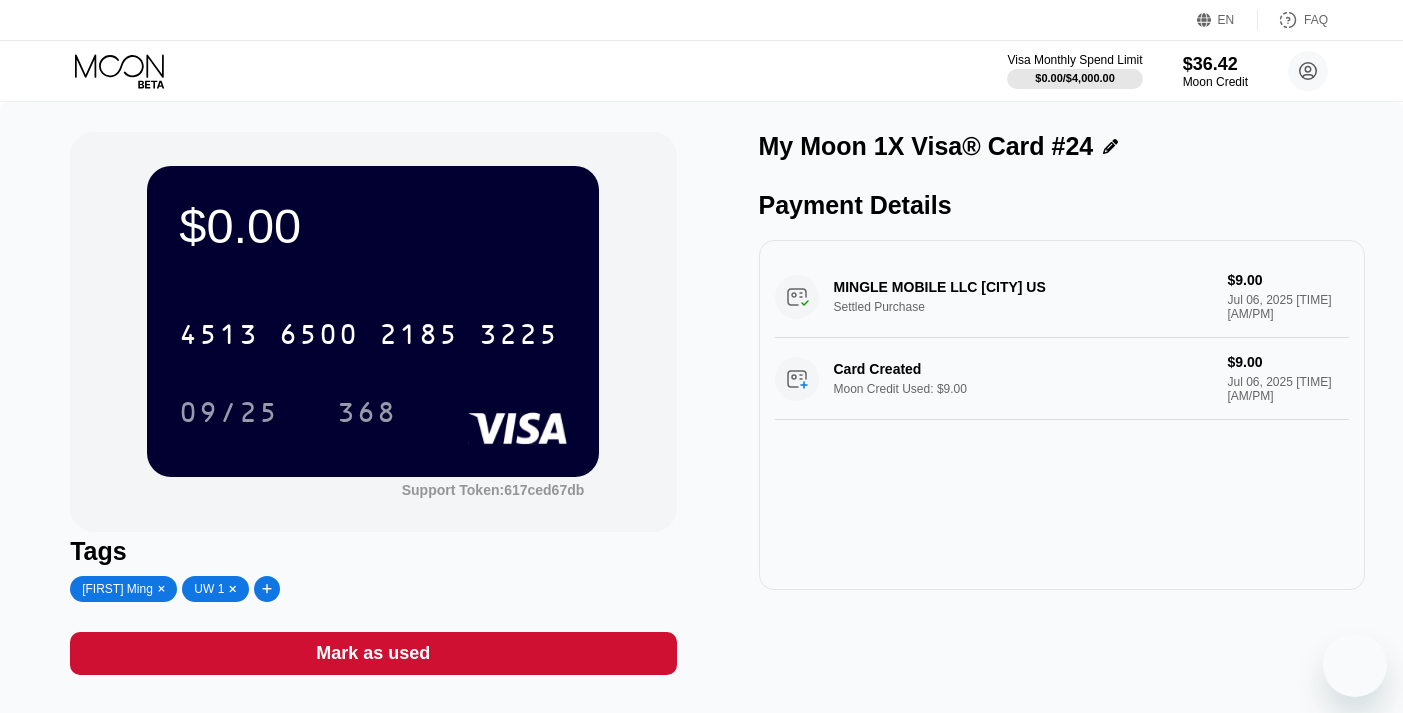 scroll, scrollTop: 98, scrollLeft: 0, axis: vertical 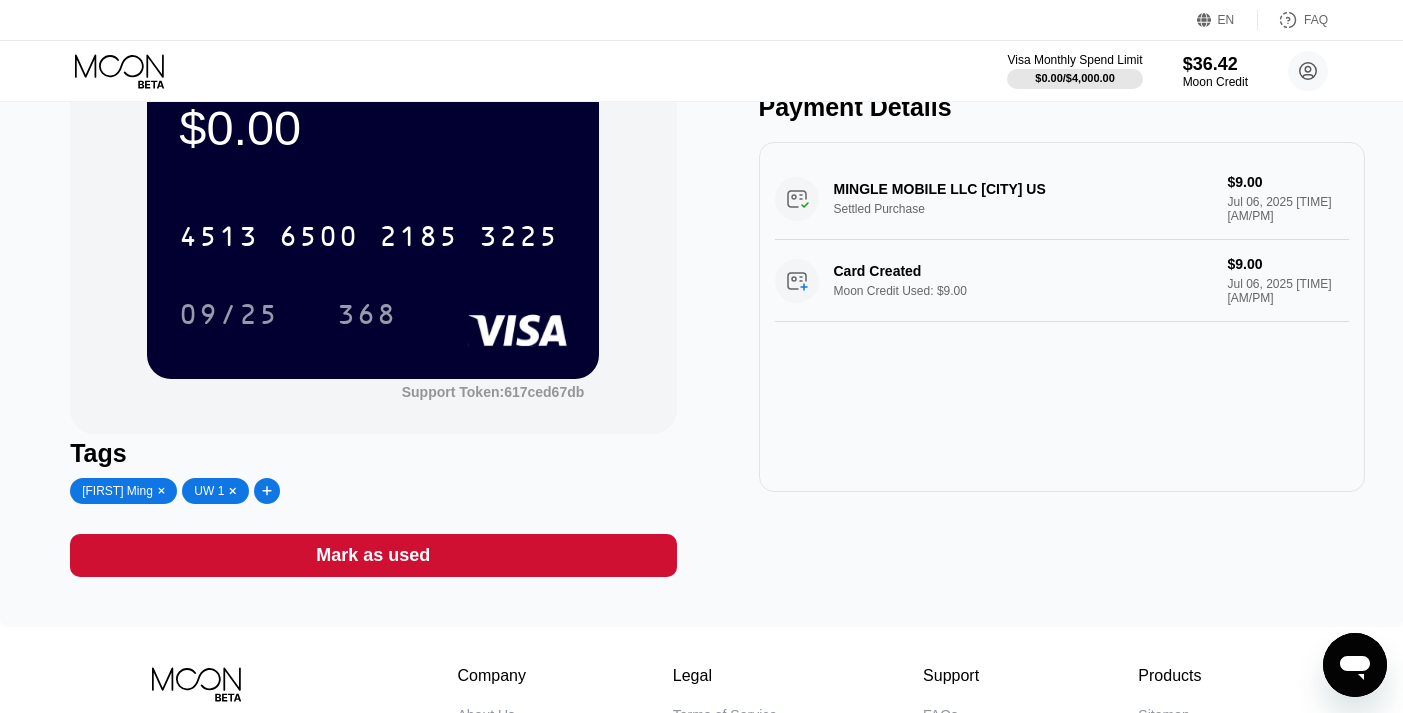 click on "UW 1" at bounding box center [215, 491] 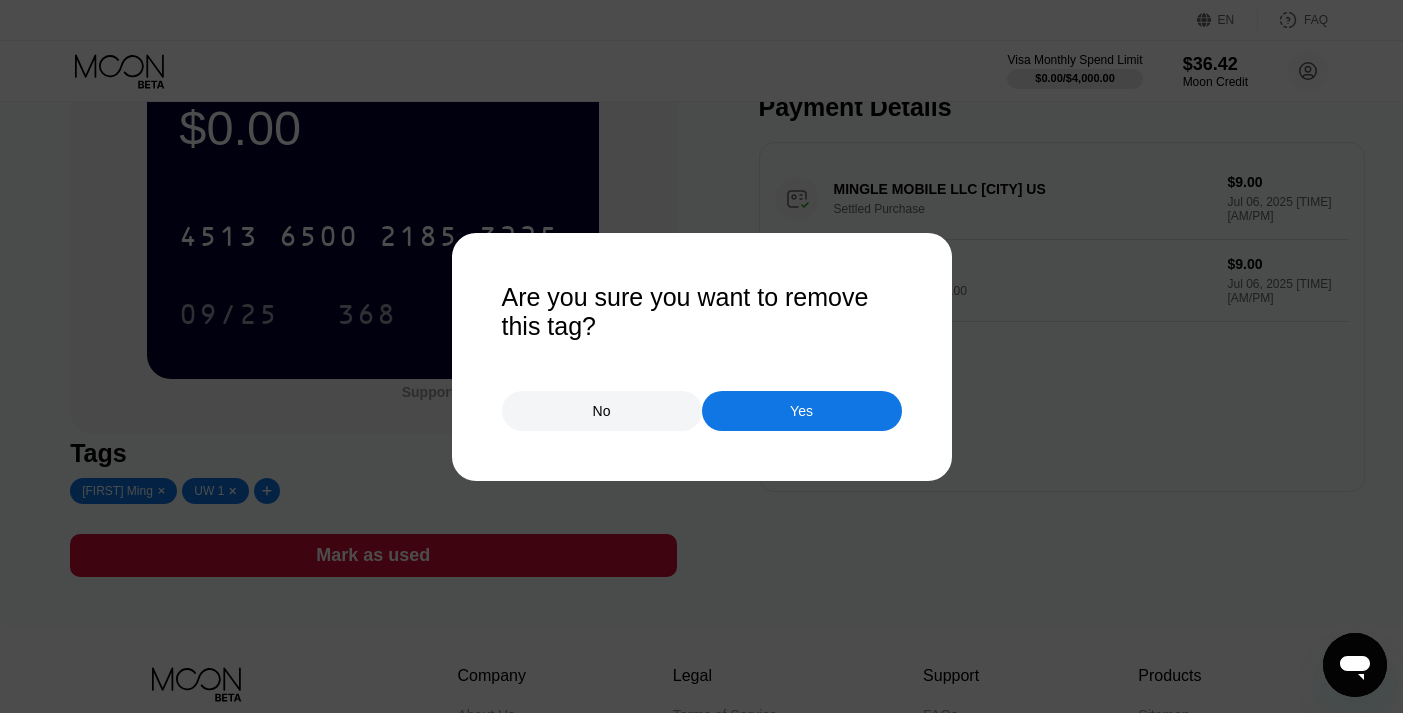 click on "Yes" at bounding box center [801, 411] 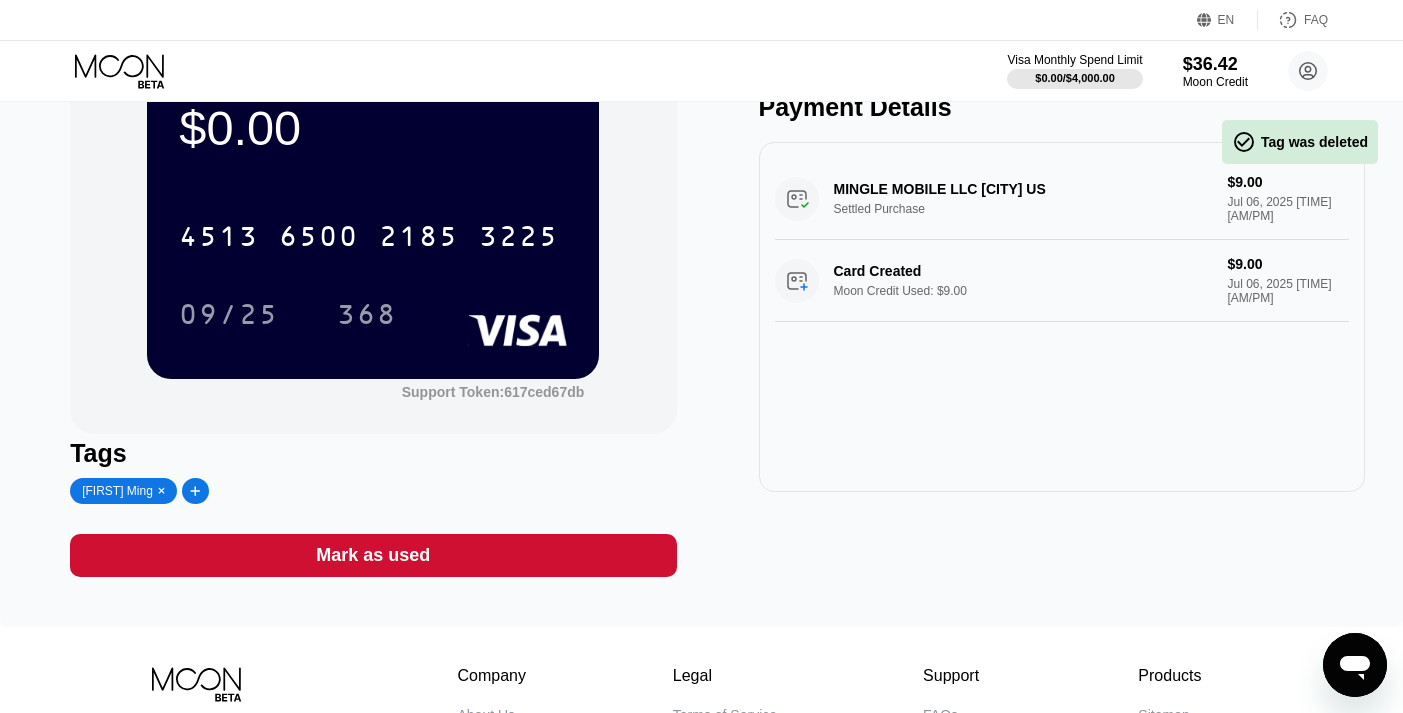 click 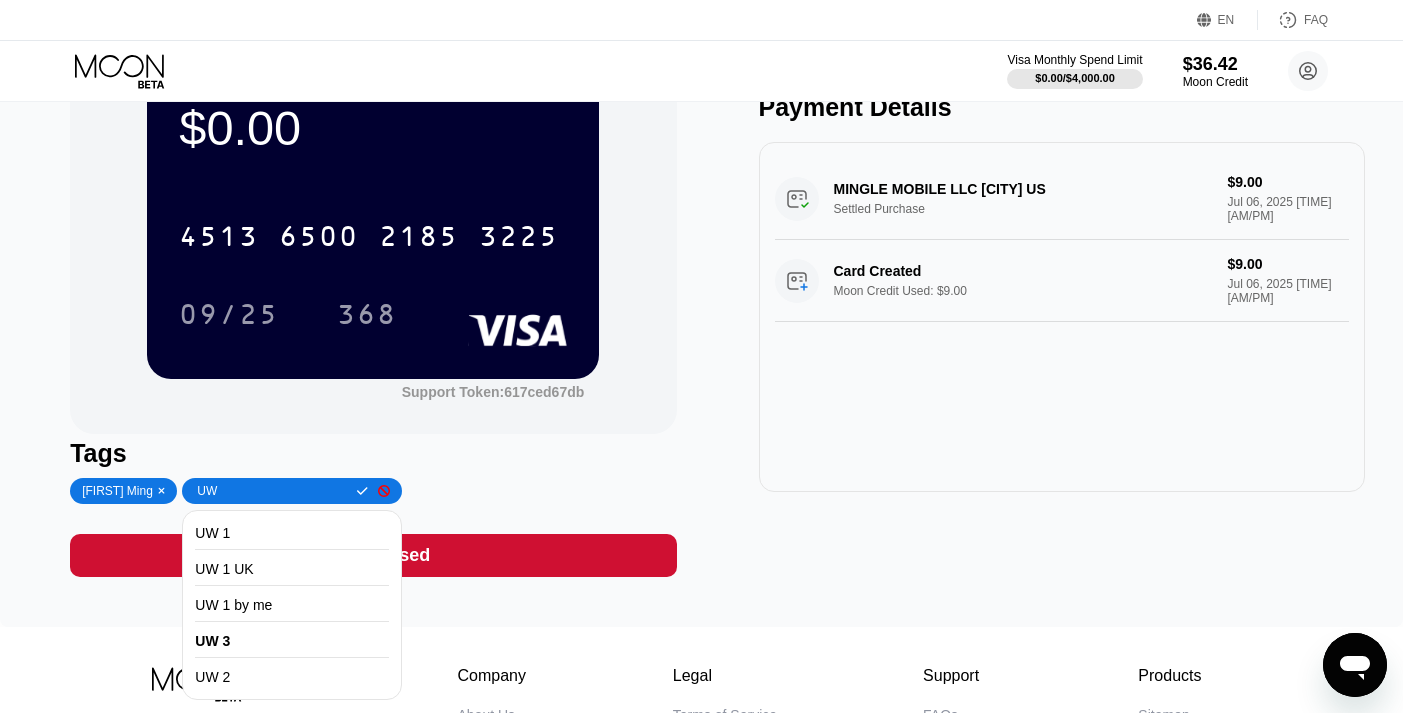 type on "UW" 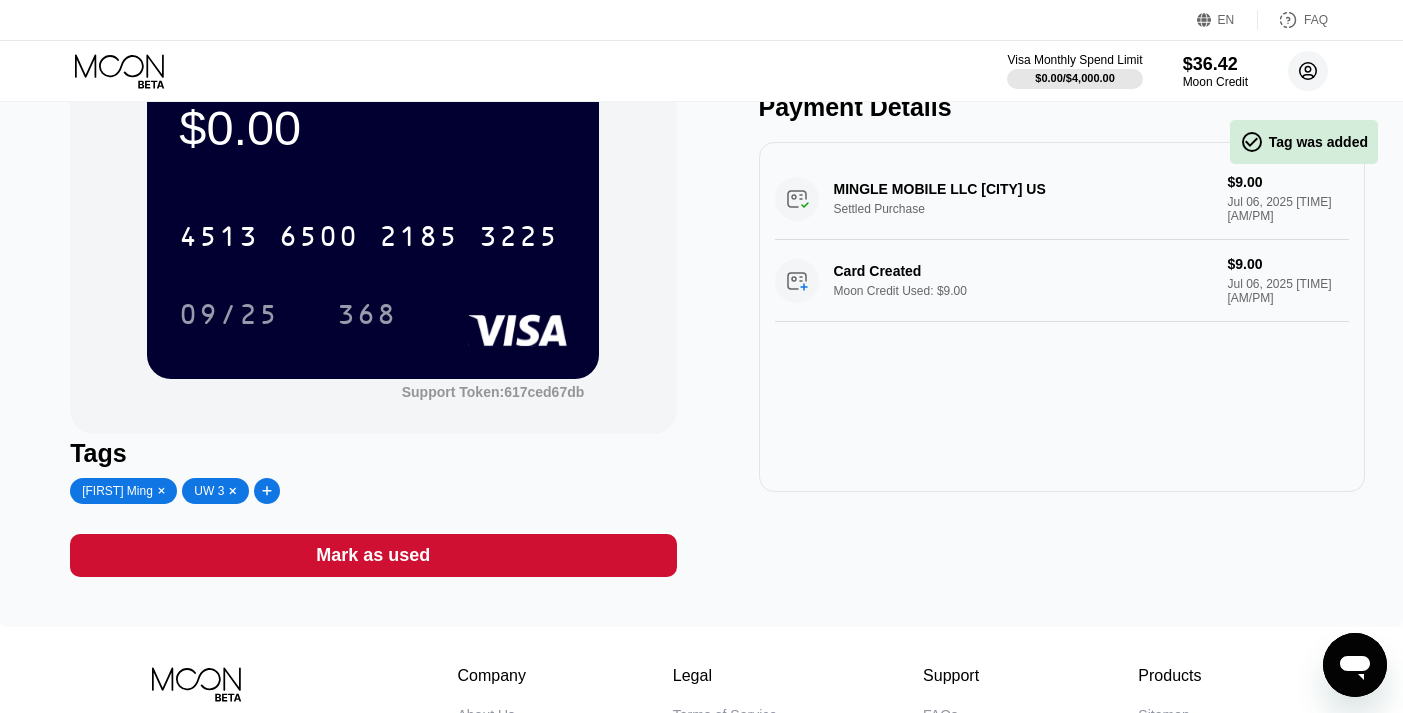 click 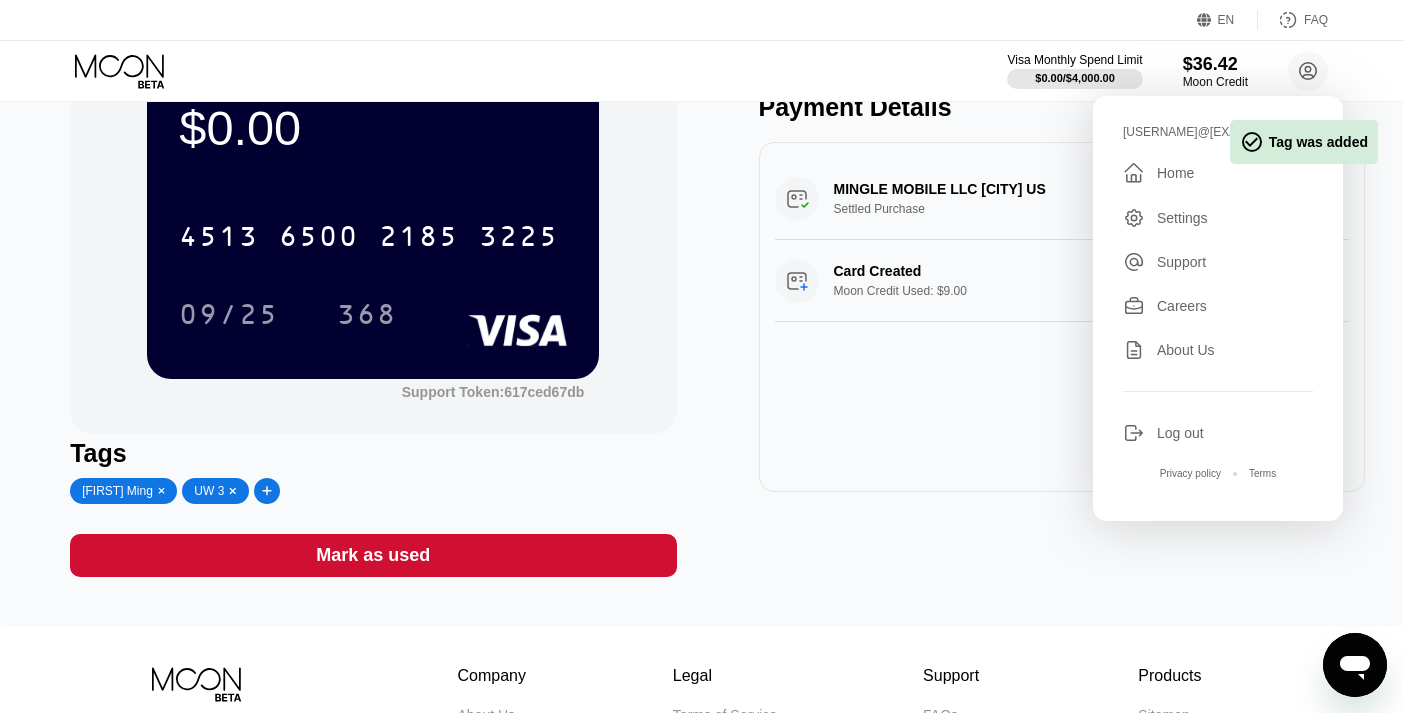 click on "Home" at bounding box center (1175, 173) 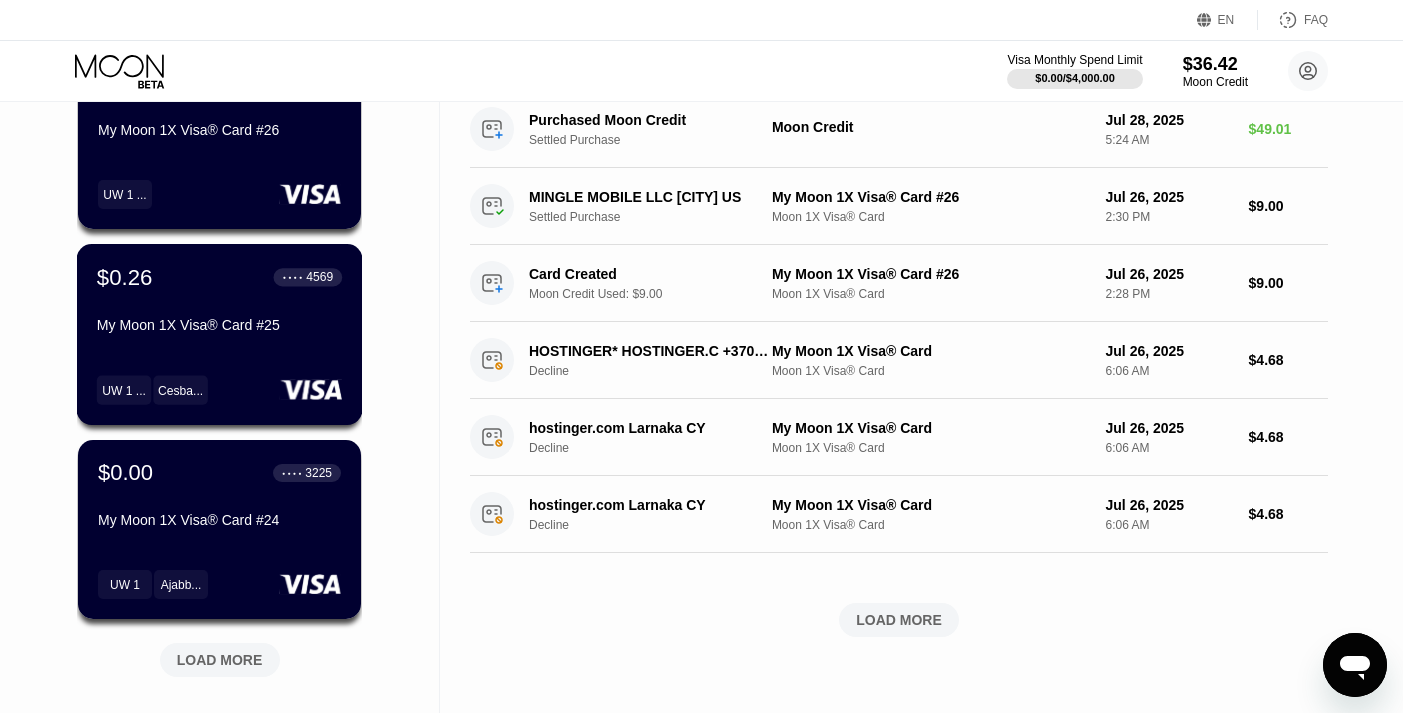 scroll, scrollTop: 594, scrollLeft: 0, axis: vertical 